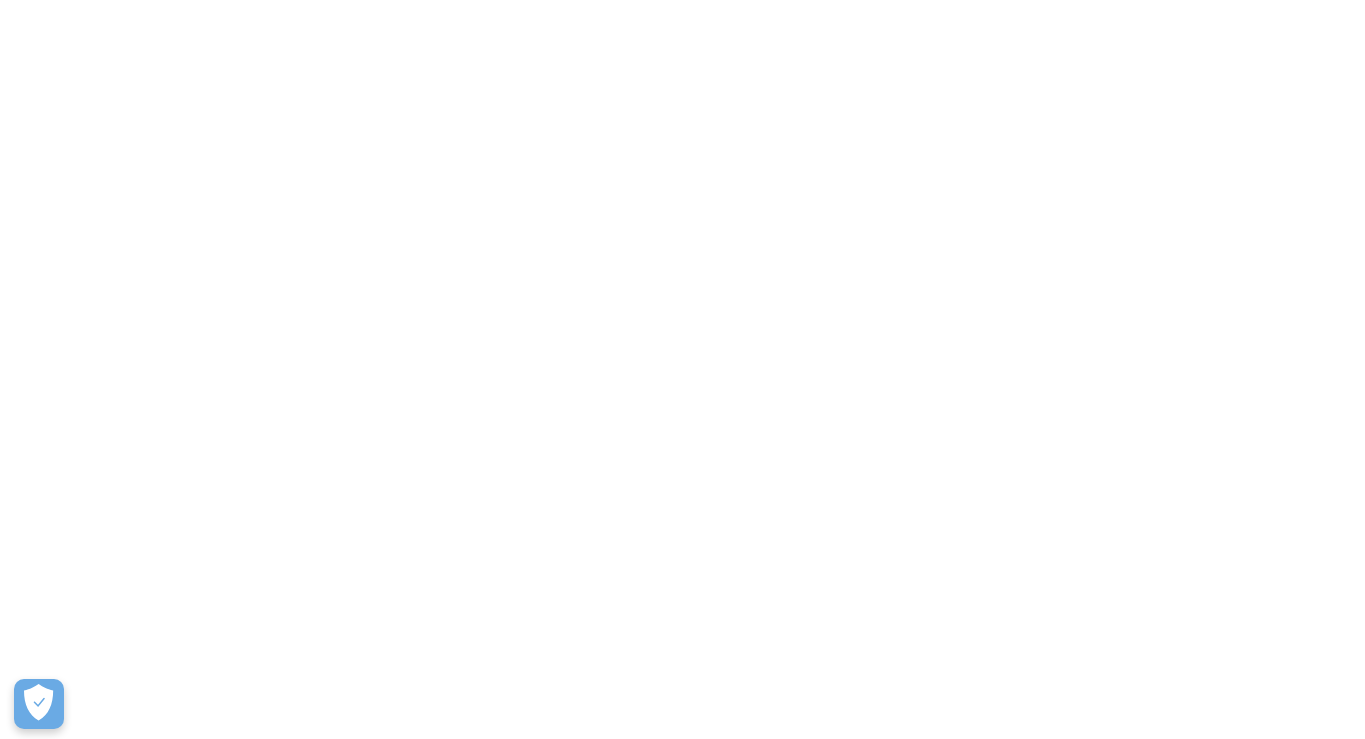 scroll, scrollTop: 0, scrollLeft: 0, axis: both 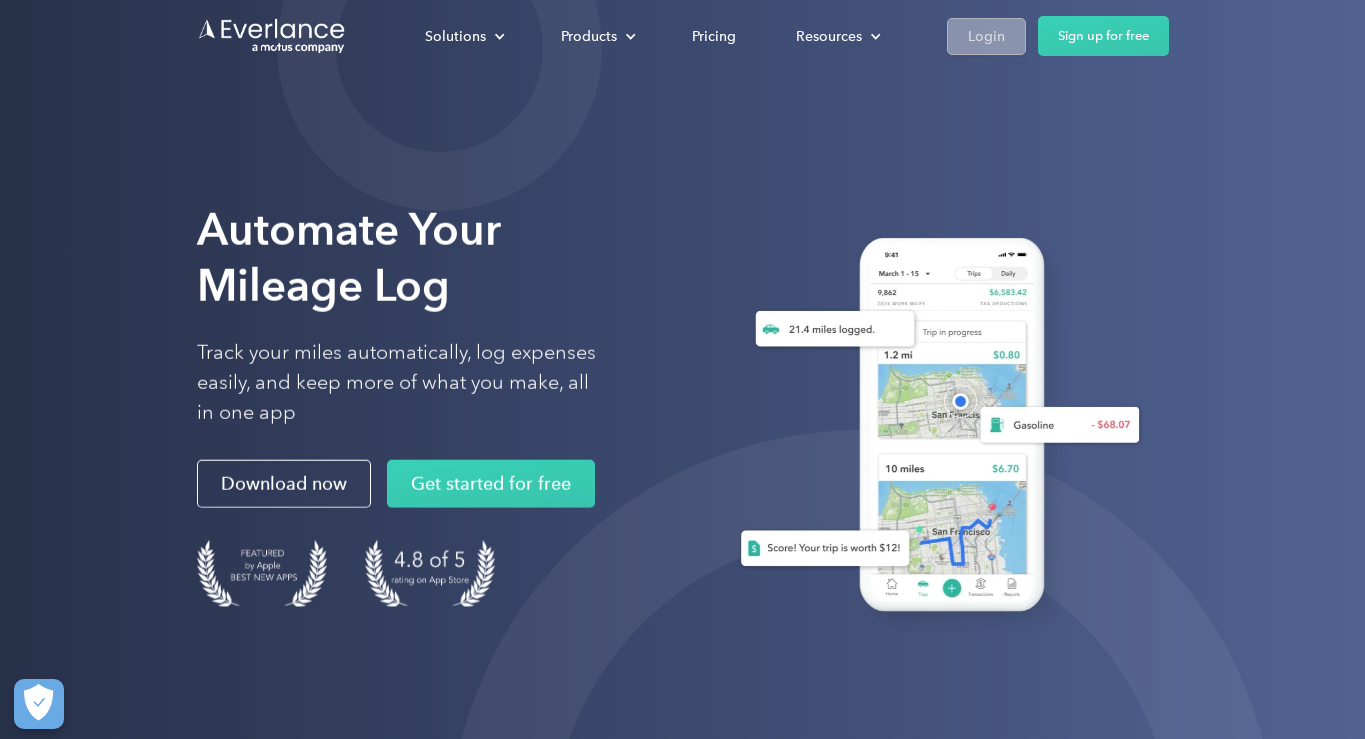 click on "Login" at bounding box center (986, 36) 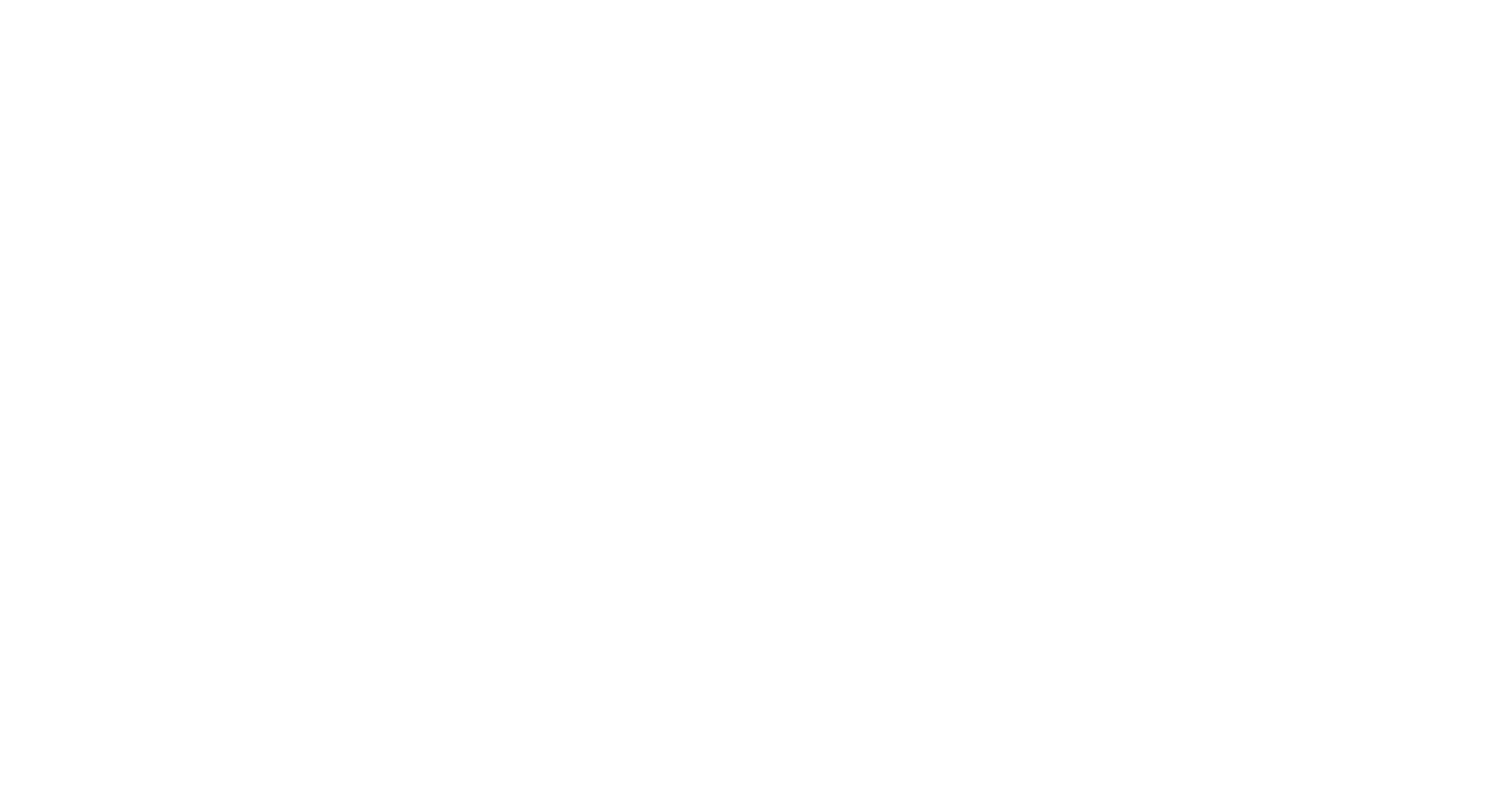 scroll, scrollTop: 0, scrollLeft: 0, axis: both 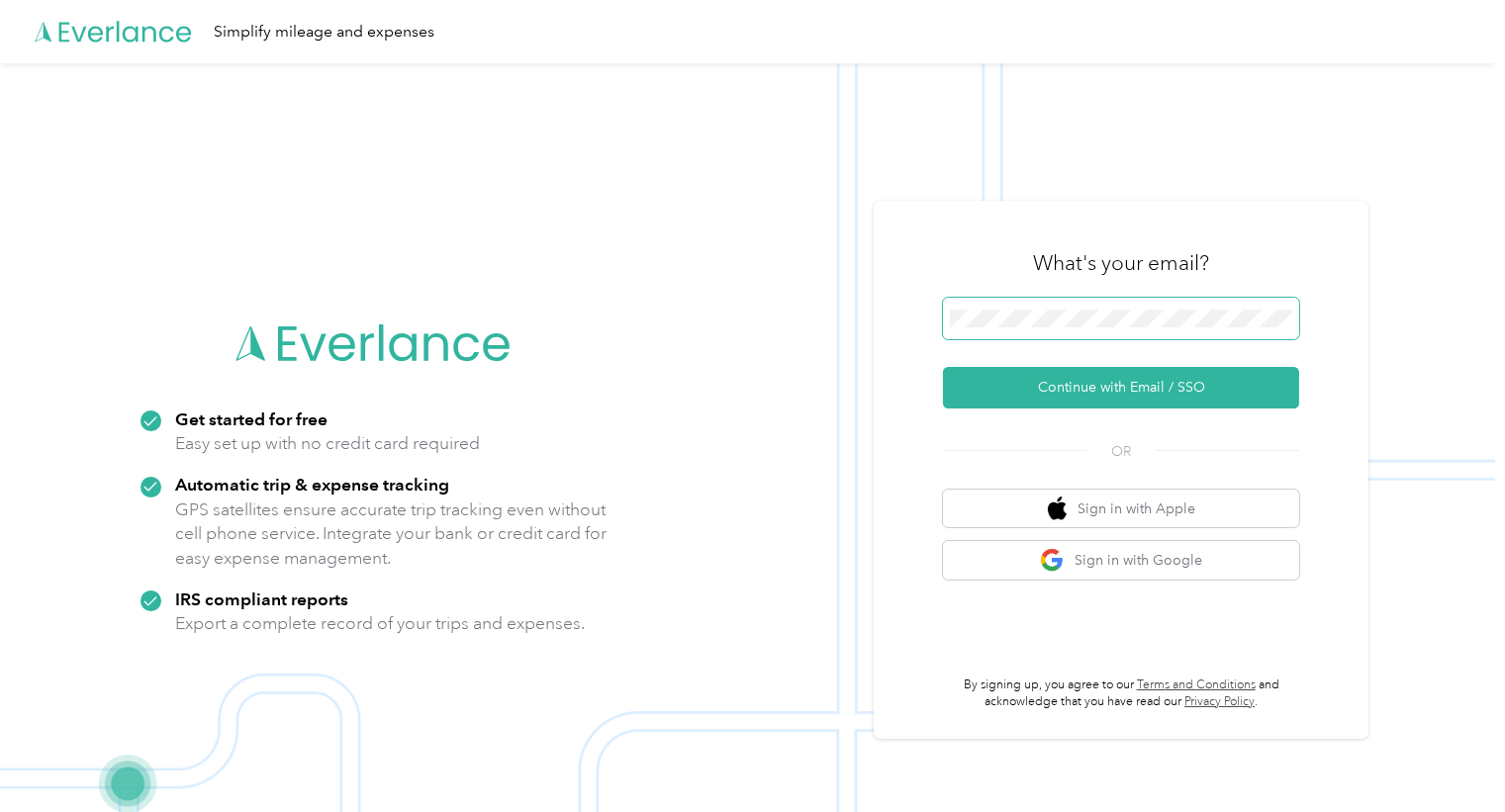 click on "Continue with Email / SSO" at bounding box center (1121, 388) 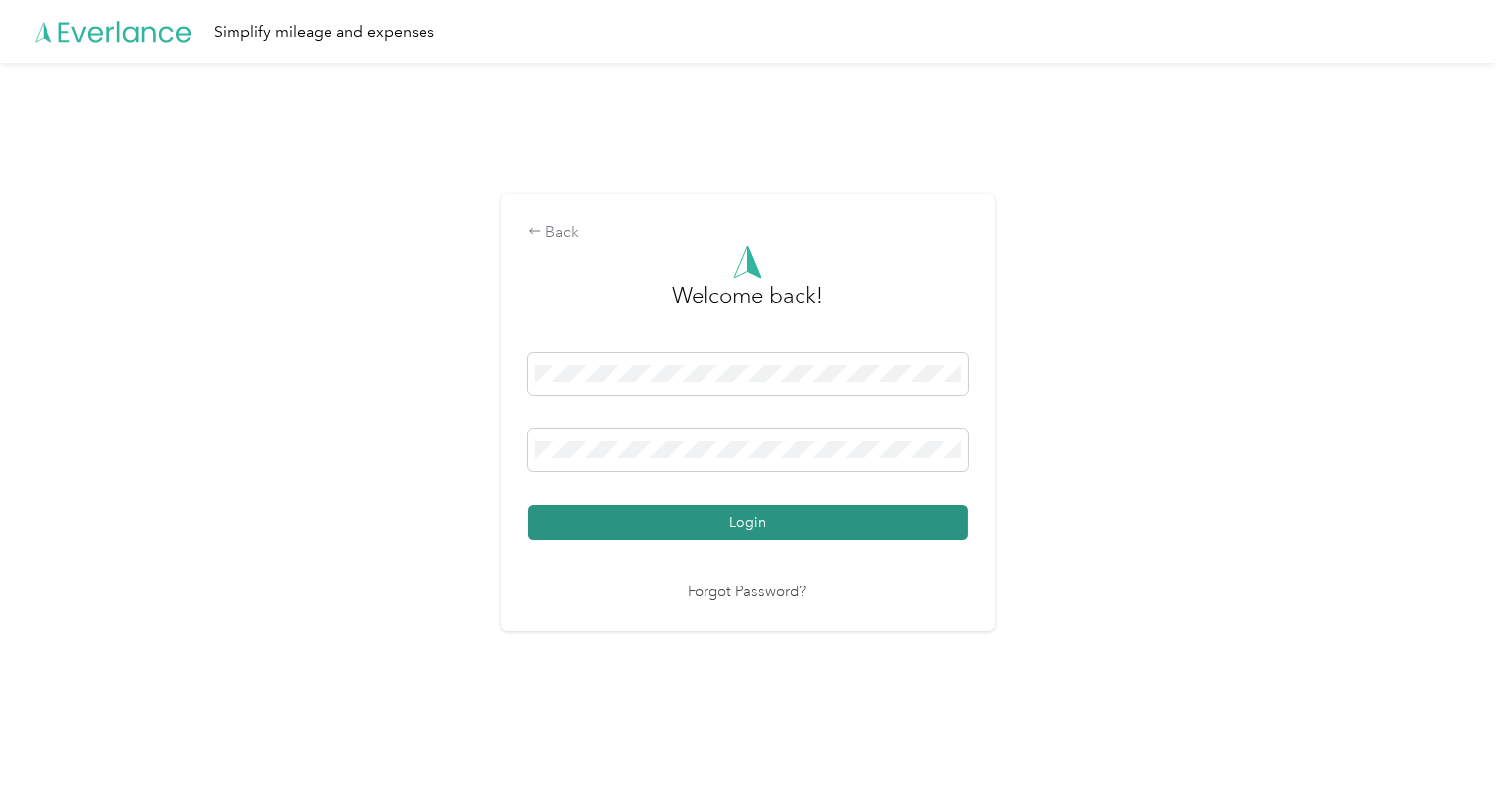 click on "Login" at bounding box center (748, 522) 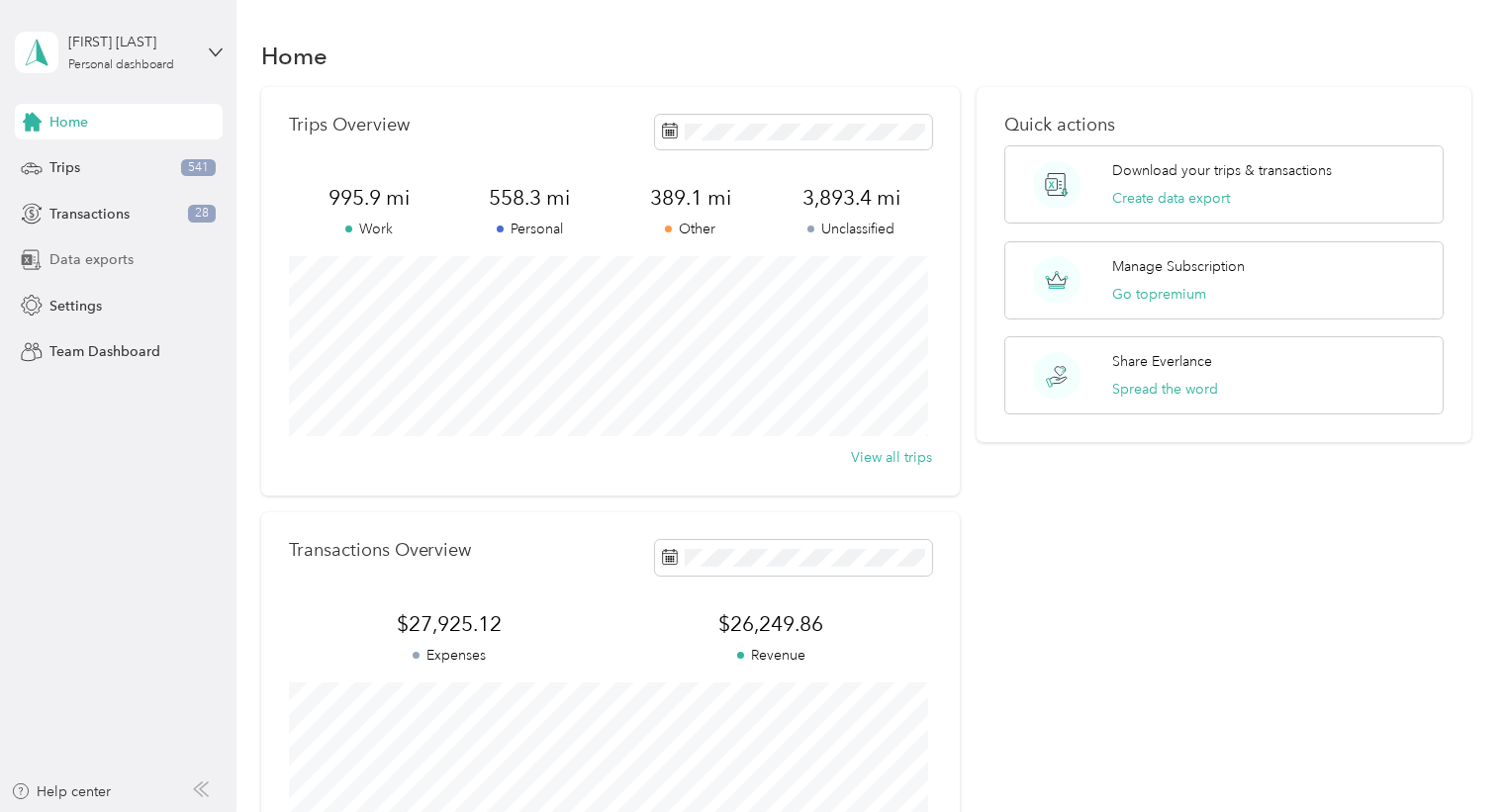 click on "Data exports" at bounding box center (91, 259) 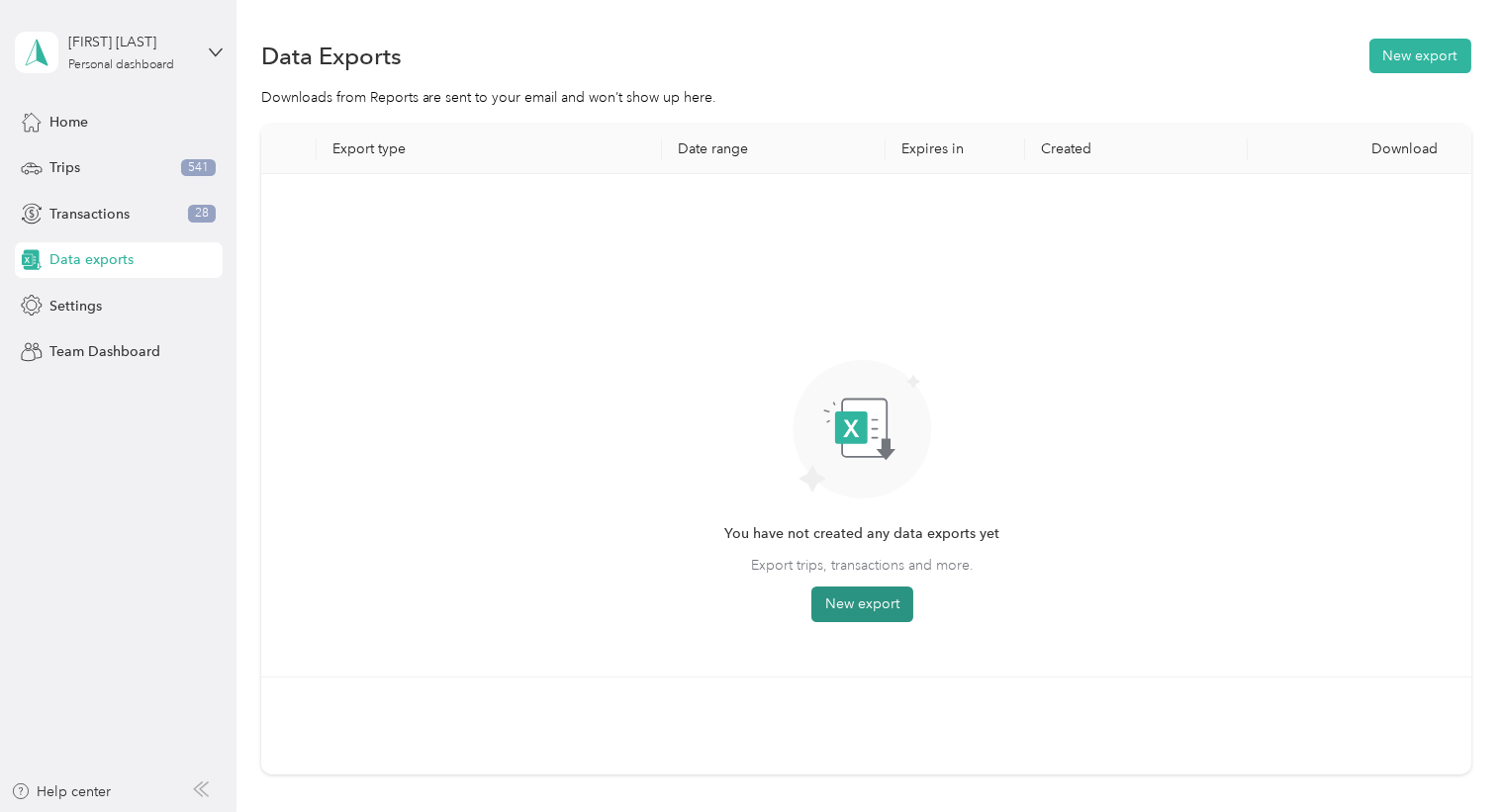 click on "New export" at bounding box center (862, 604) 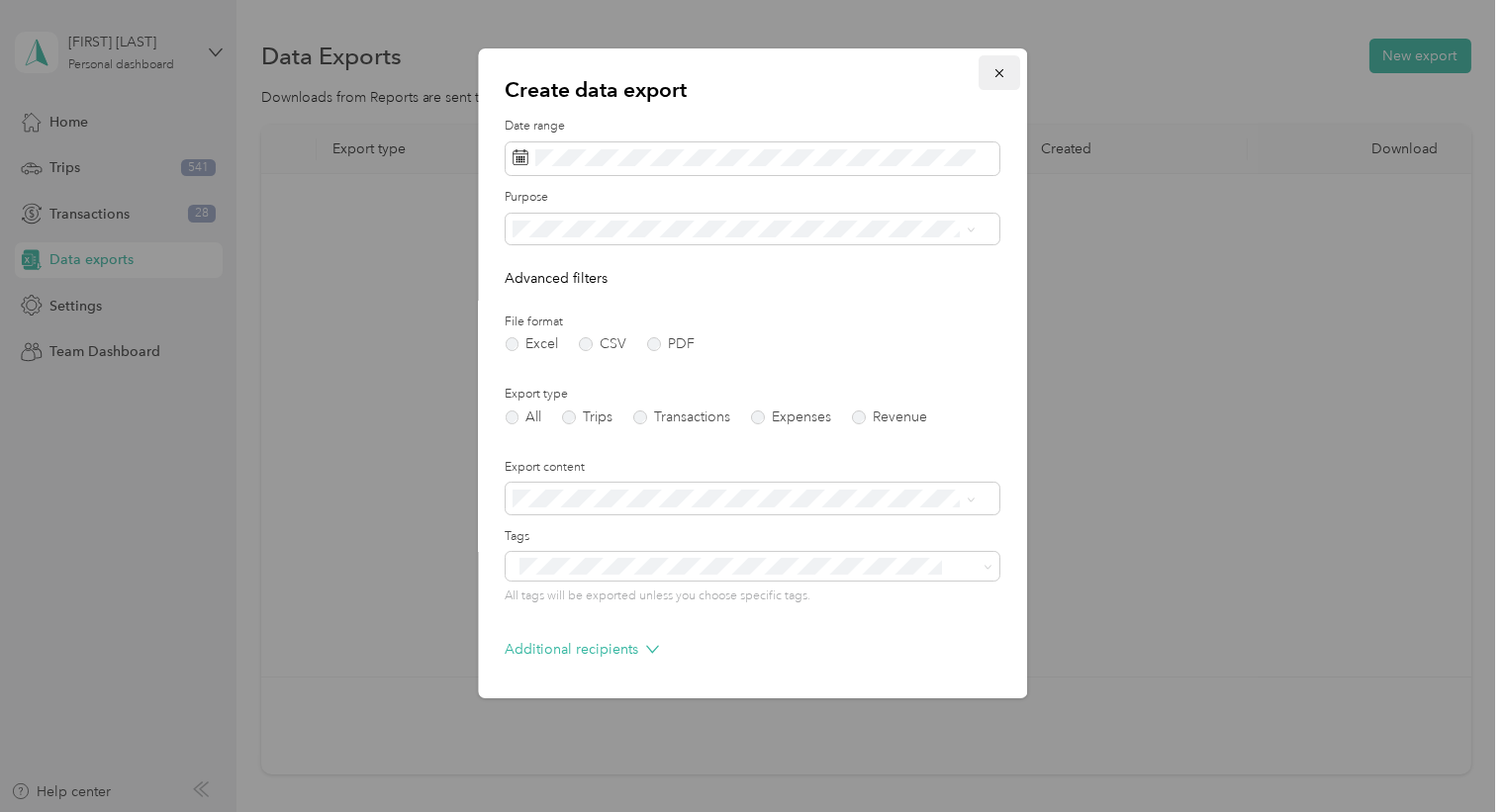 click 